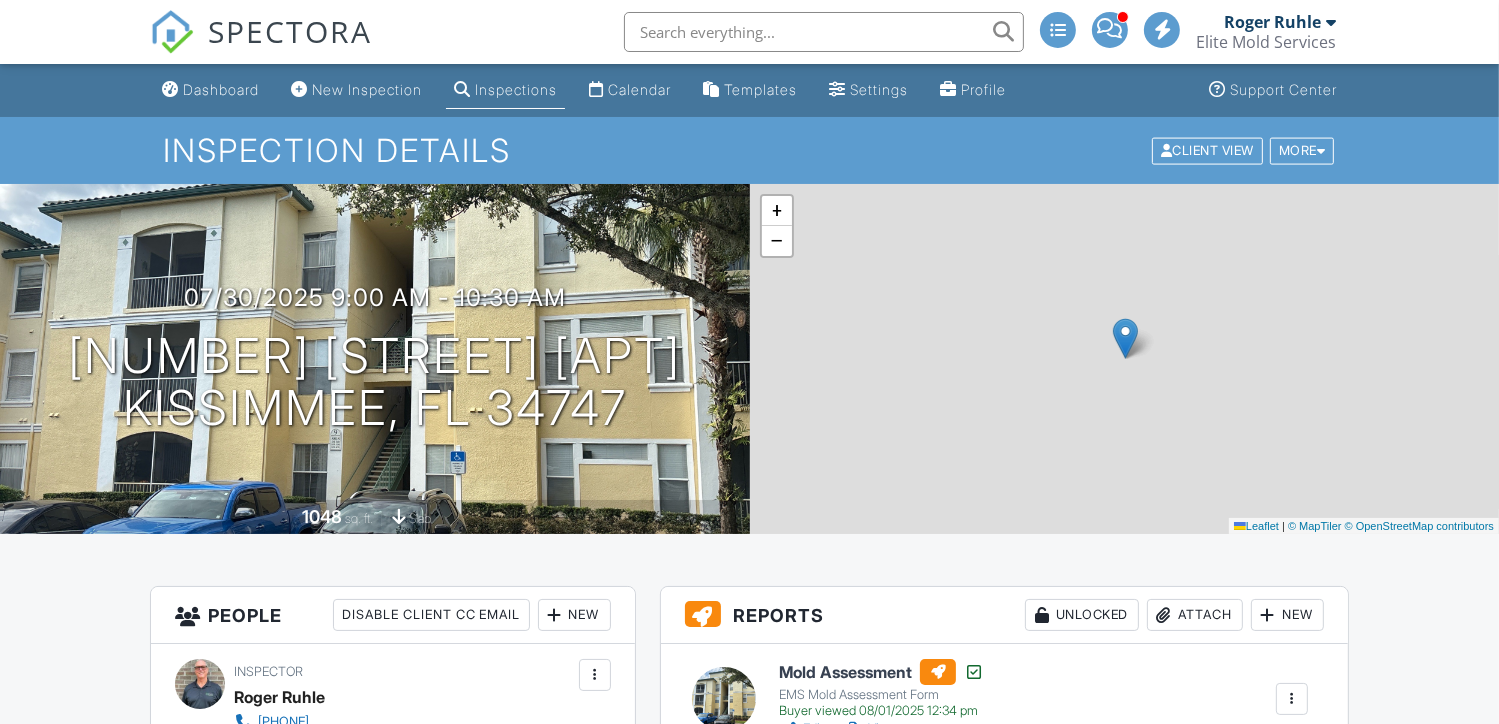 scroll, scrollTop: 0, scrollLeft: 0, axis: both 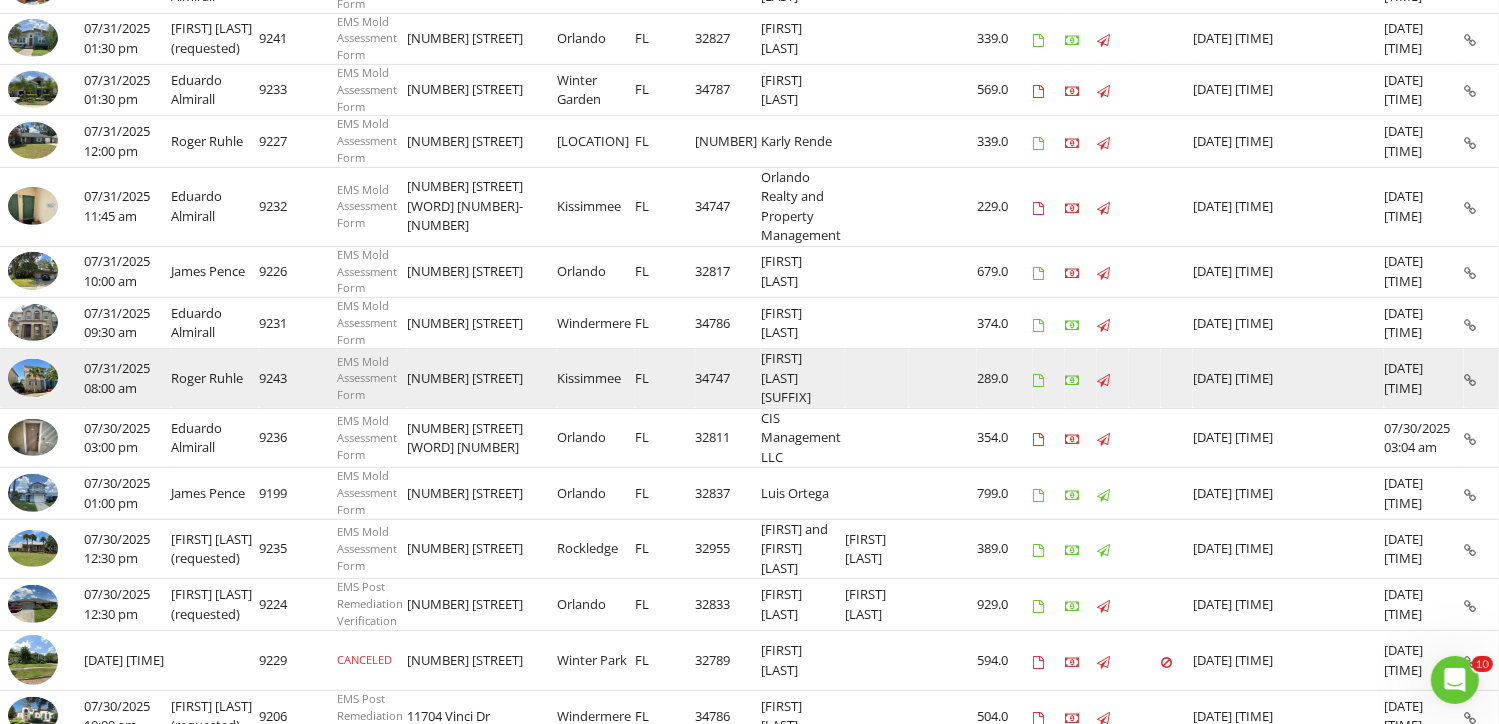 click at bounding box center [33, 377] 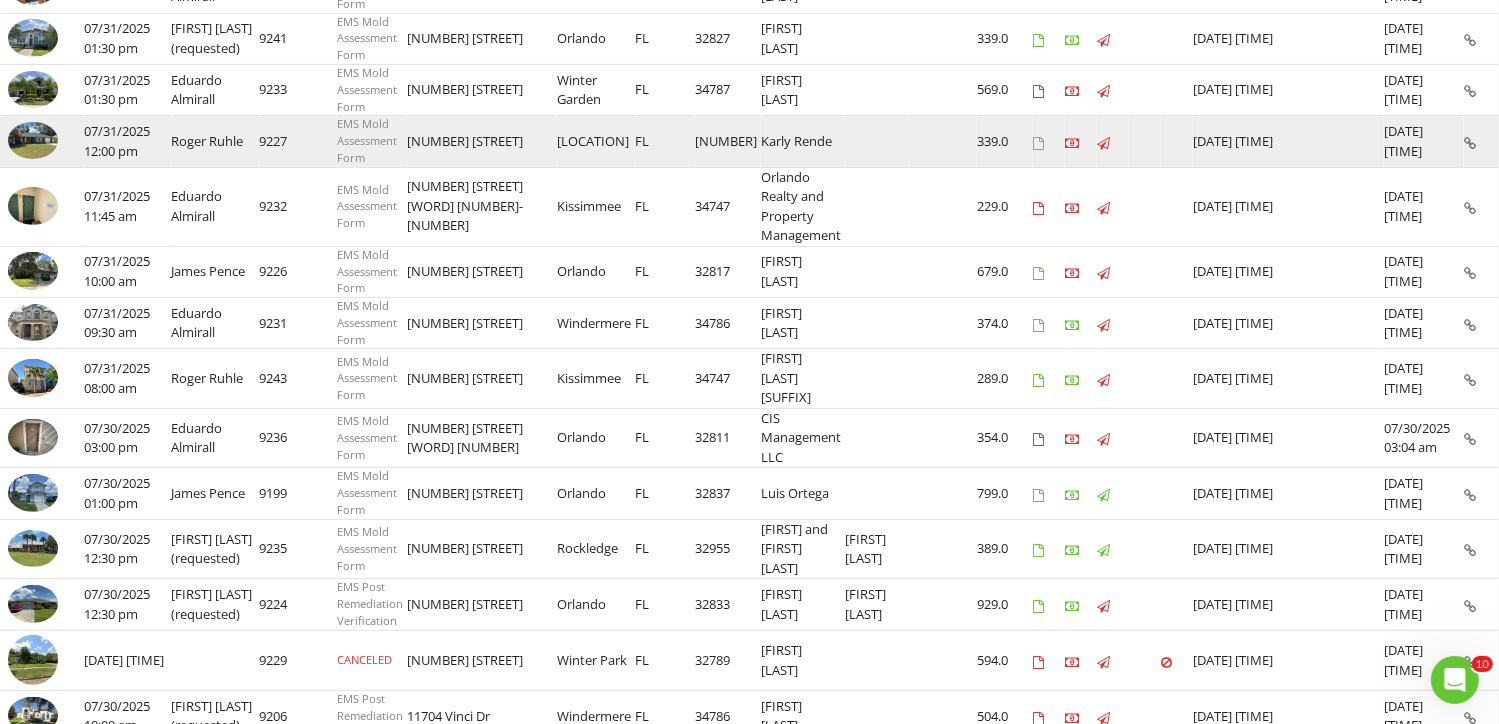 click at bounding box center (33, 140) 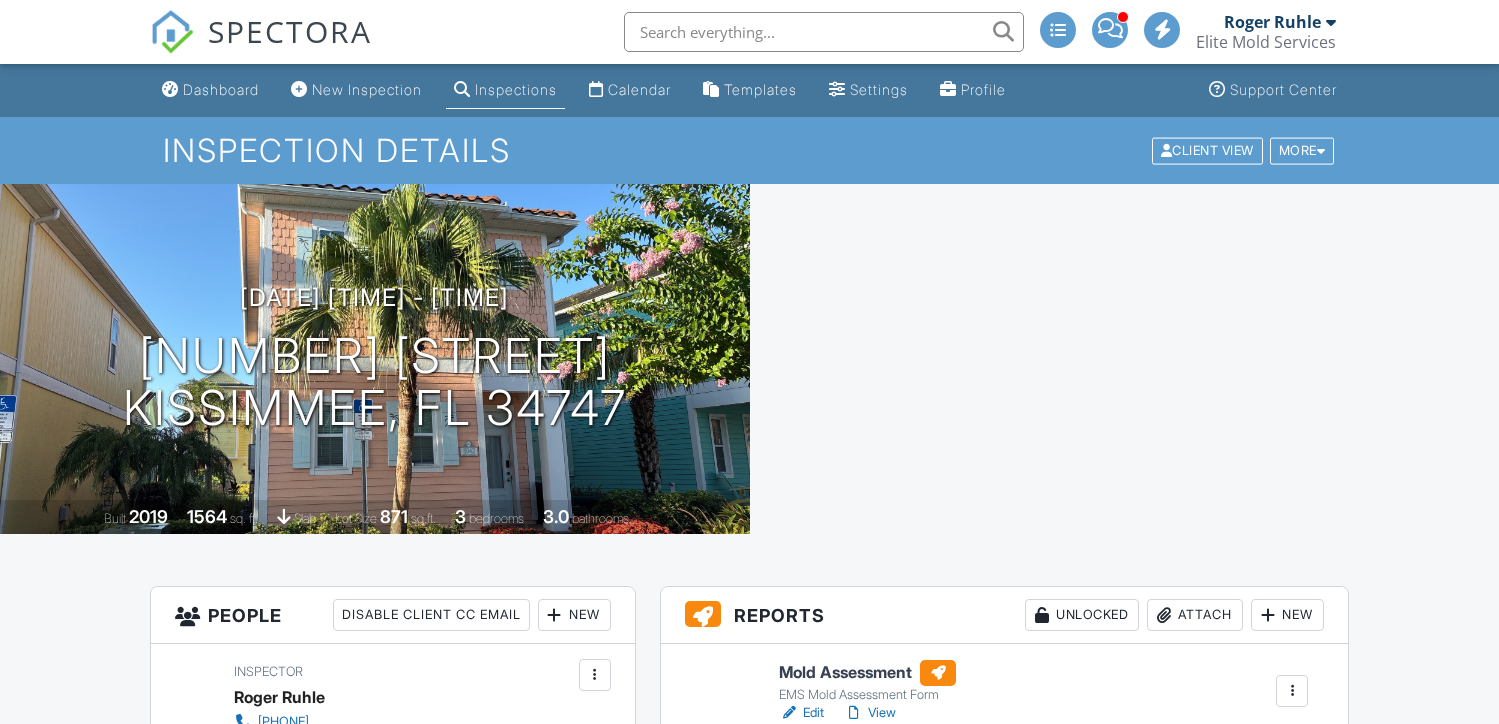 scroll, scrollTop: 0, scrollLeft: 0, axis: both 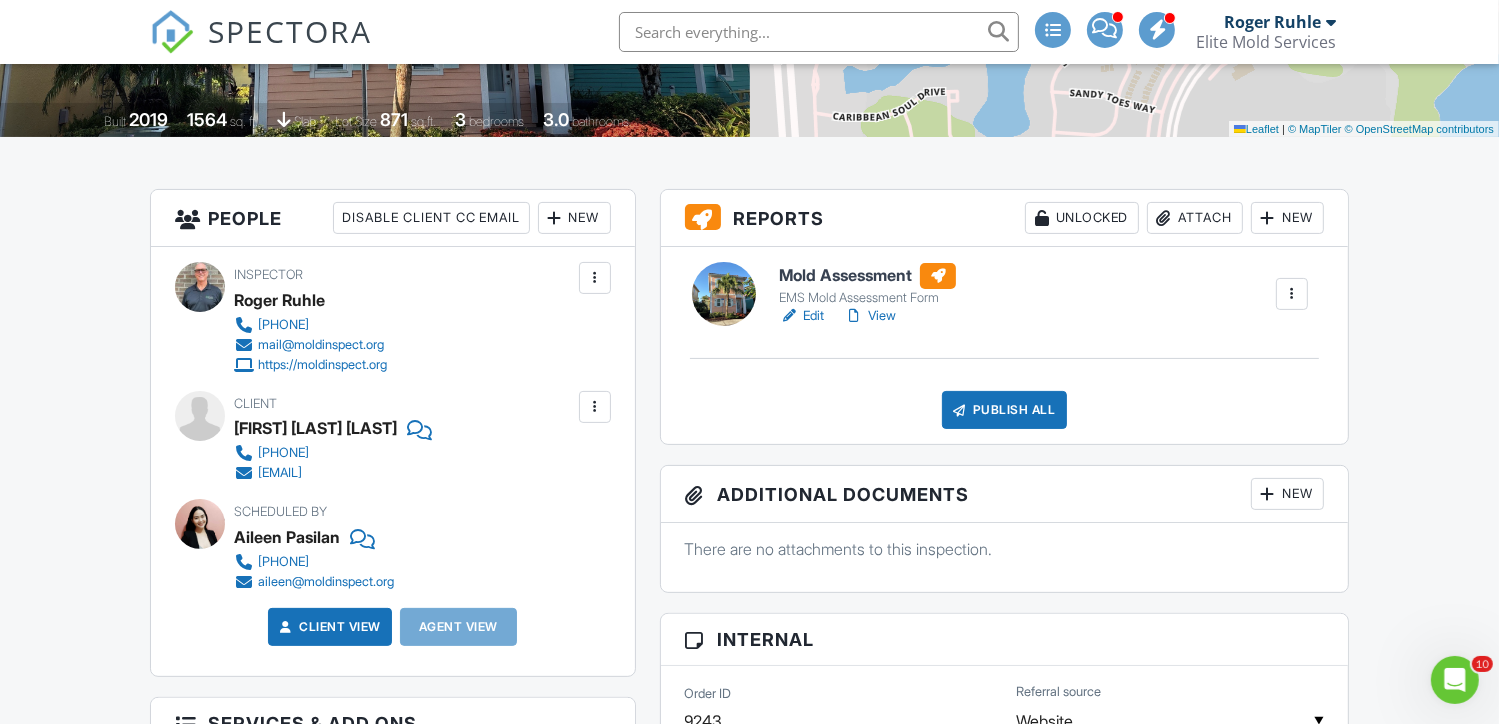 click on "Edit" at bounding box center [801, 316] 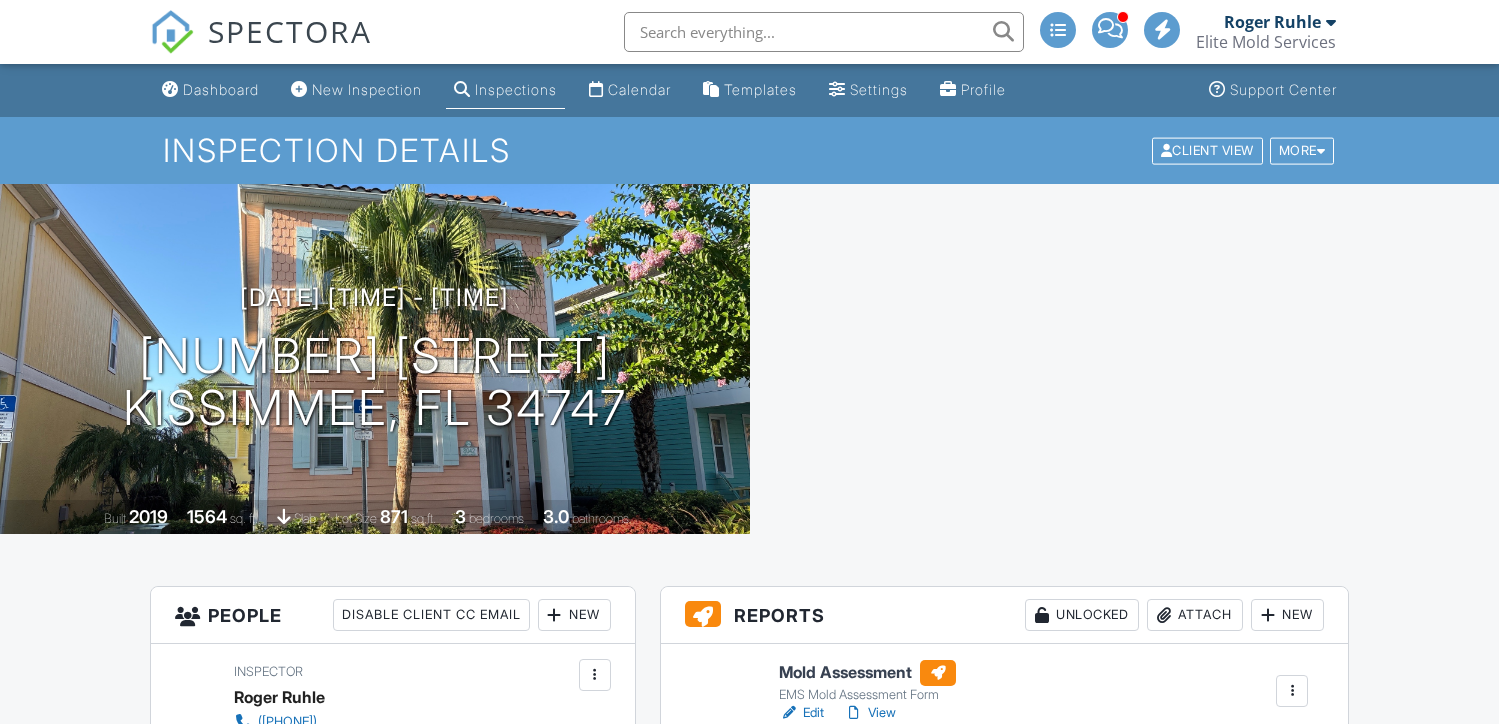 scroll, scrollTop: 0, scrollLeft: 0, axis: both 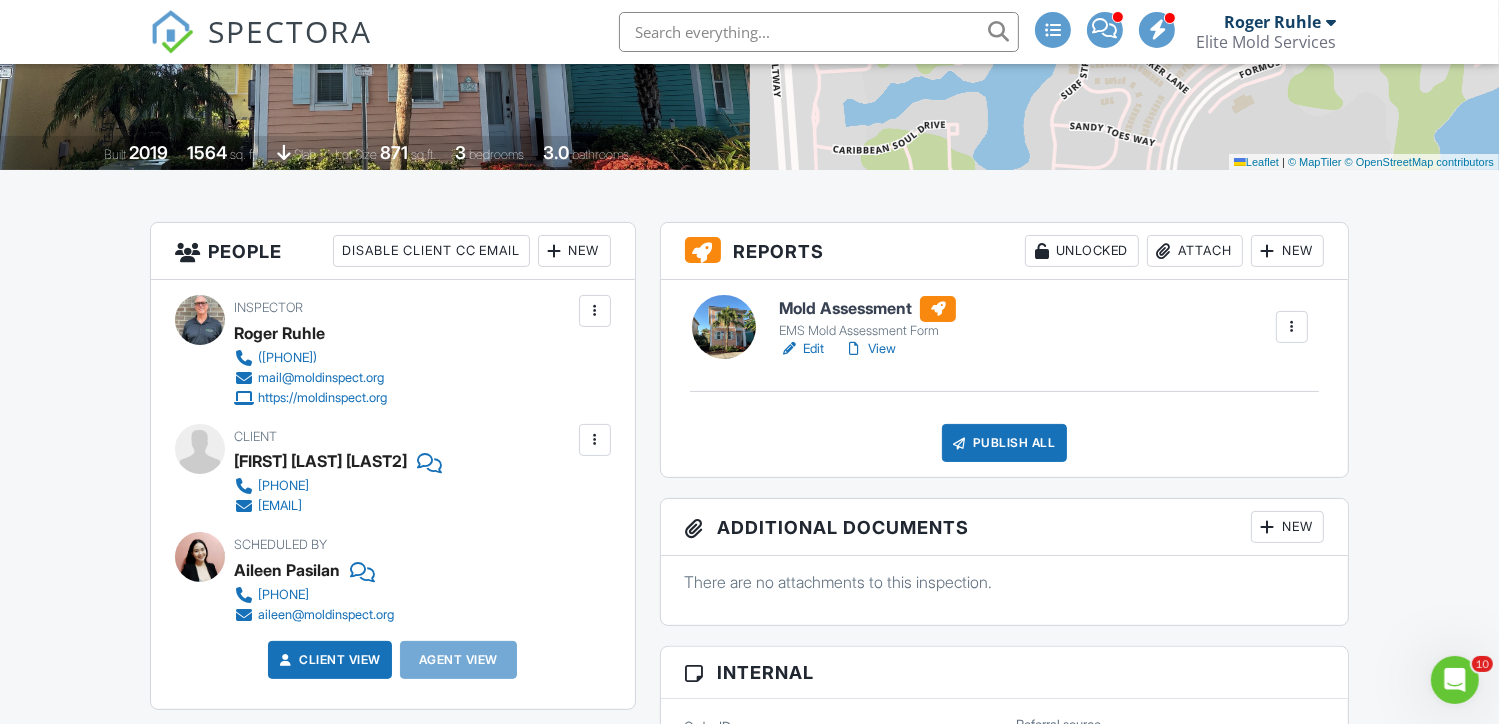 click on "Attach" at bounding box center [1195, 251] 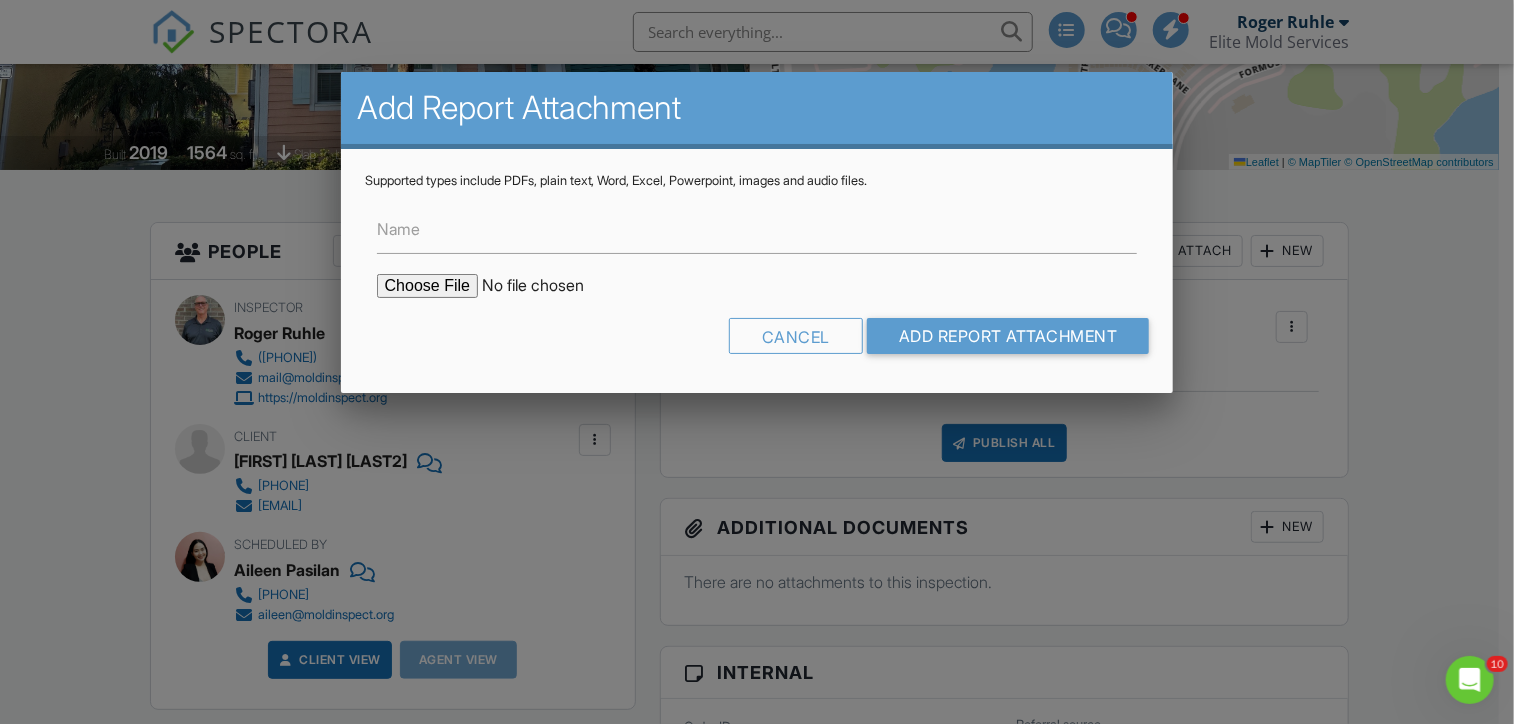 click at bounding box center [547, 286] 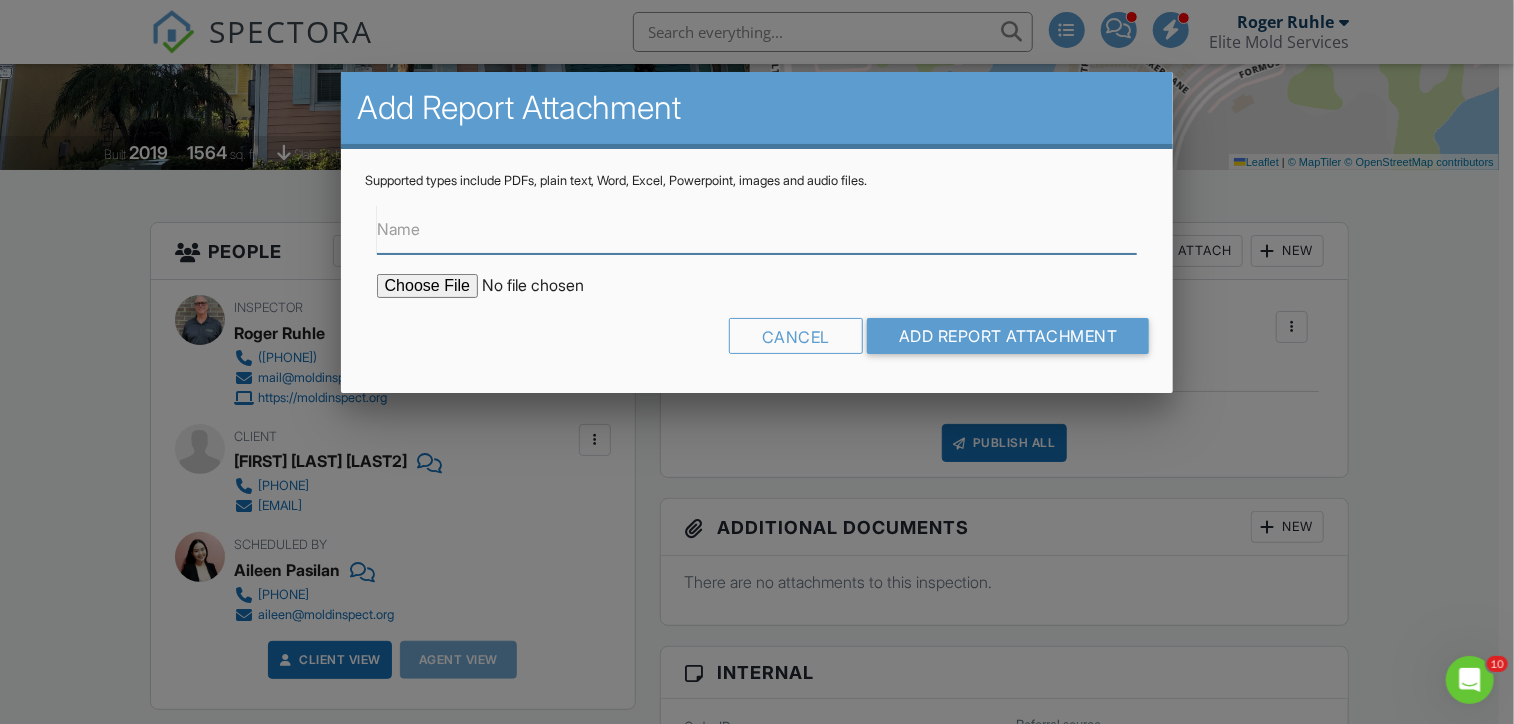 click on "Name" at bounding box center (757, 229) 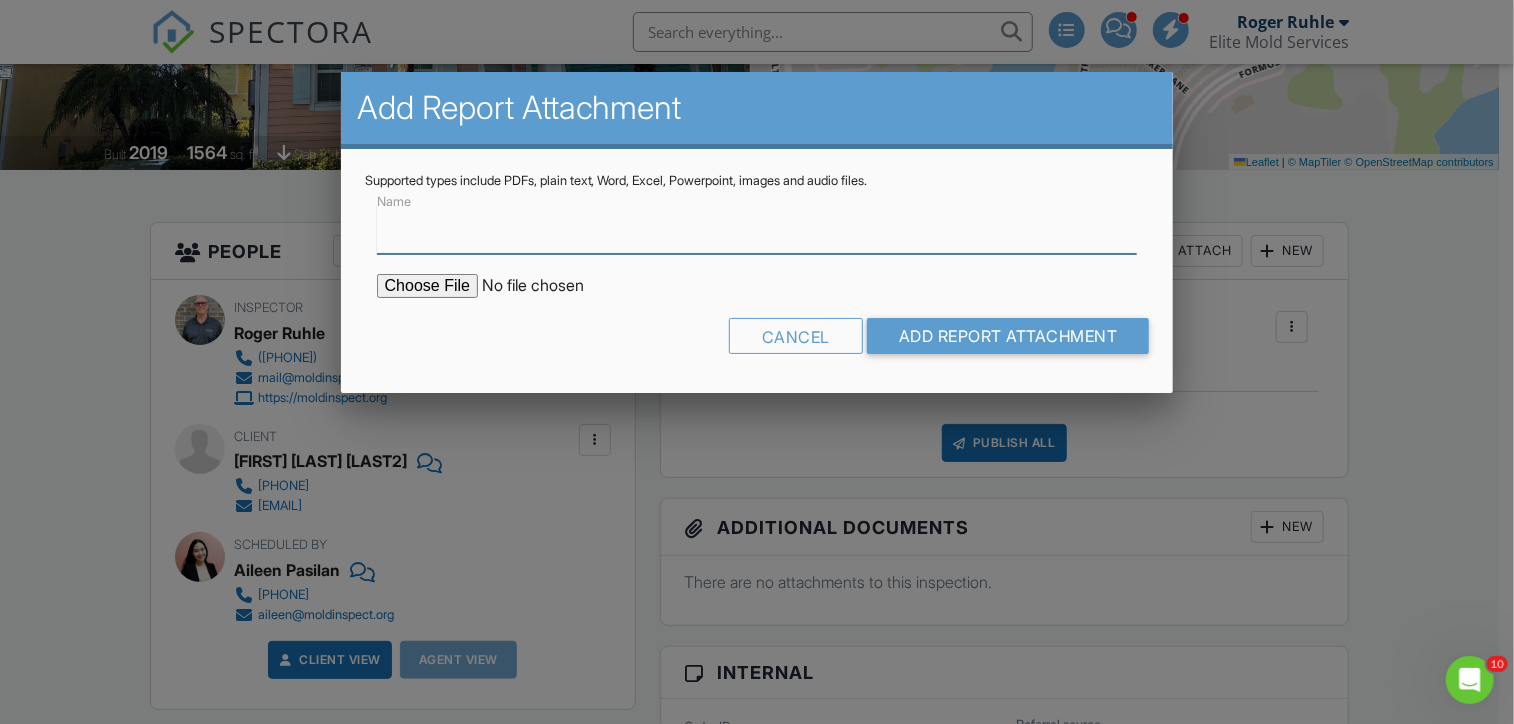 type on "Contractor & Referrals" 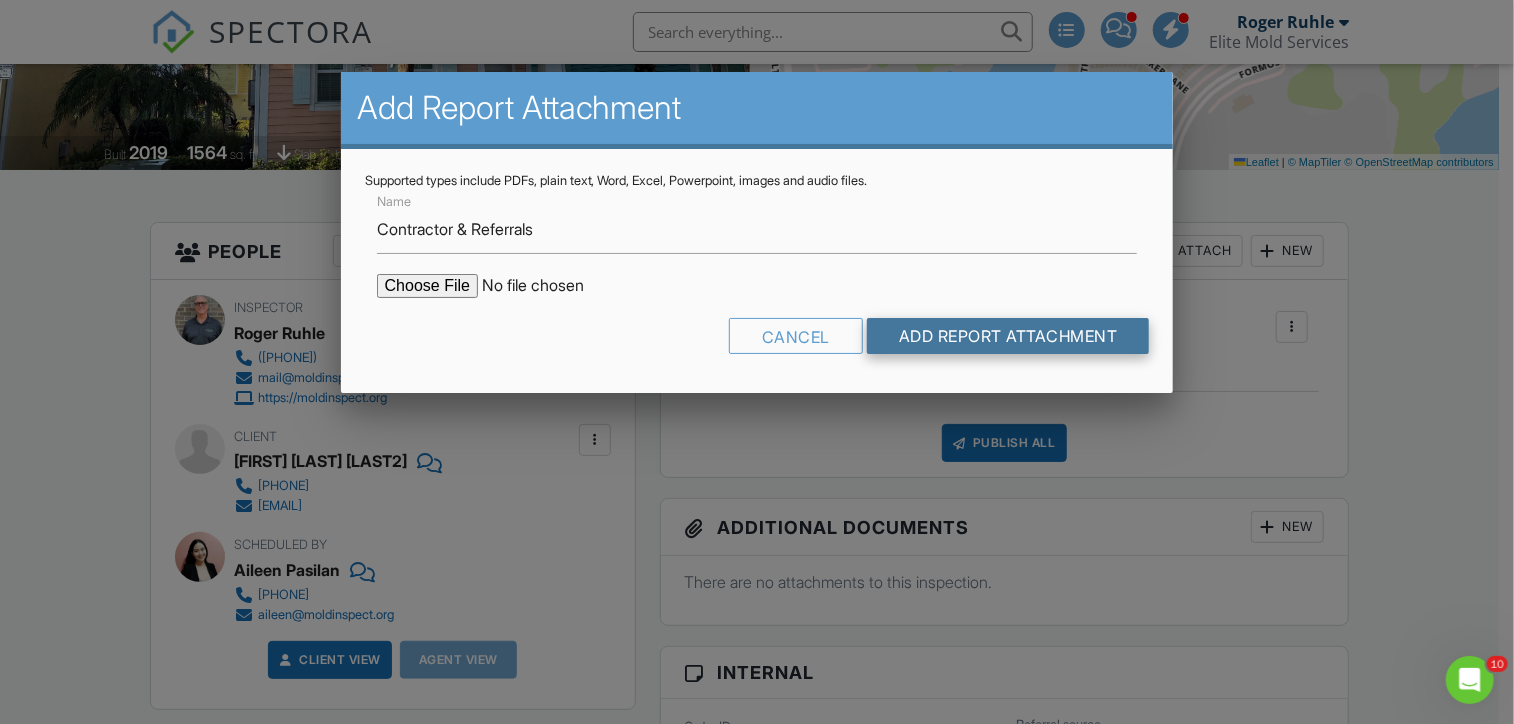 click on "Add Report Attachment" at bounding box center [1008, 336] 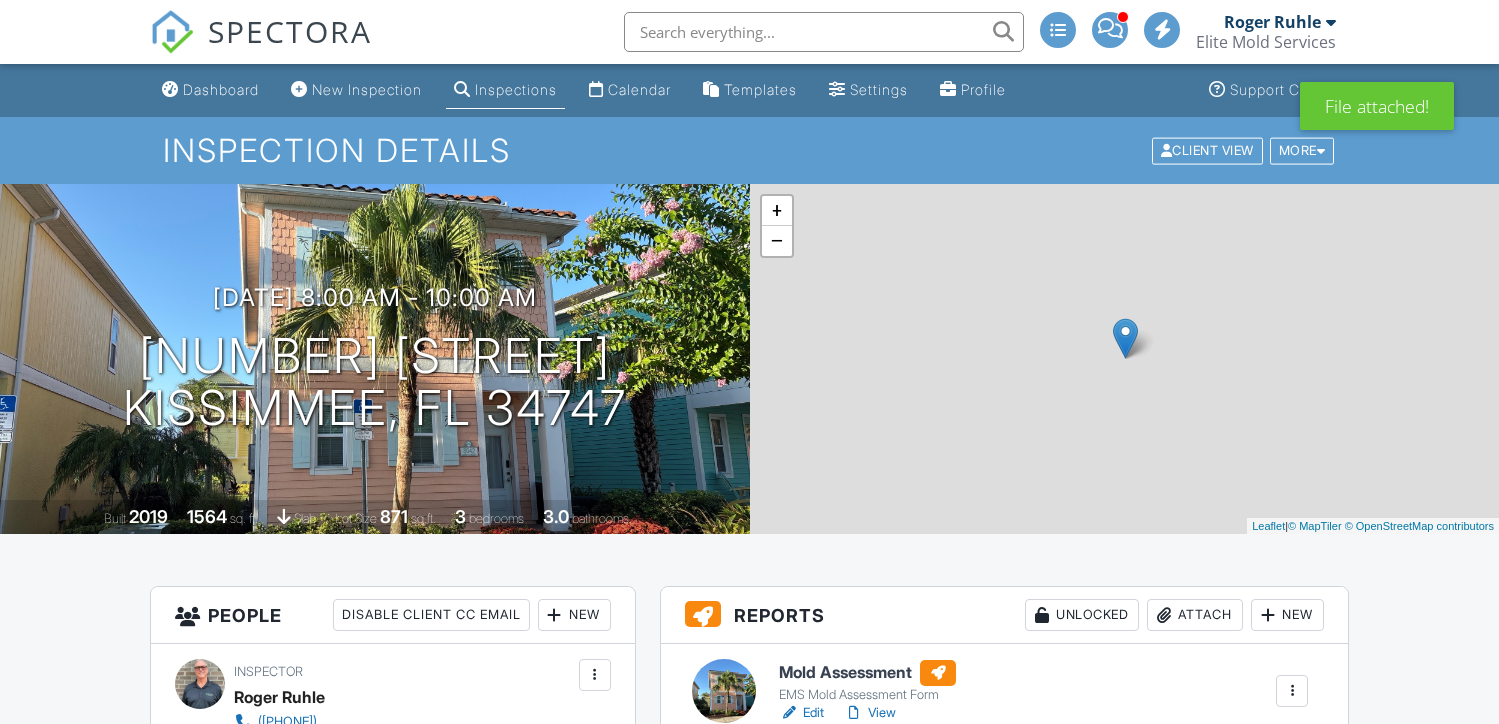 scroll, scrollTop: 0, scrollLeft: 0, axis: both 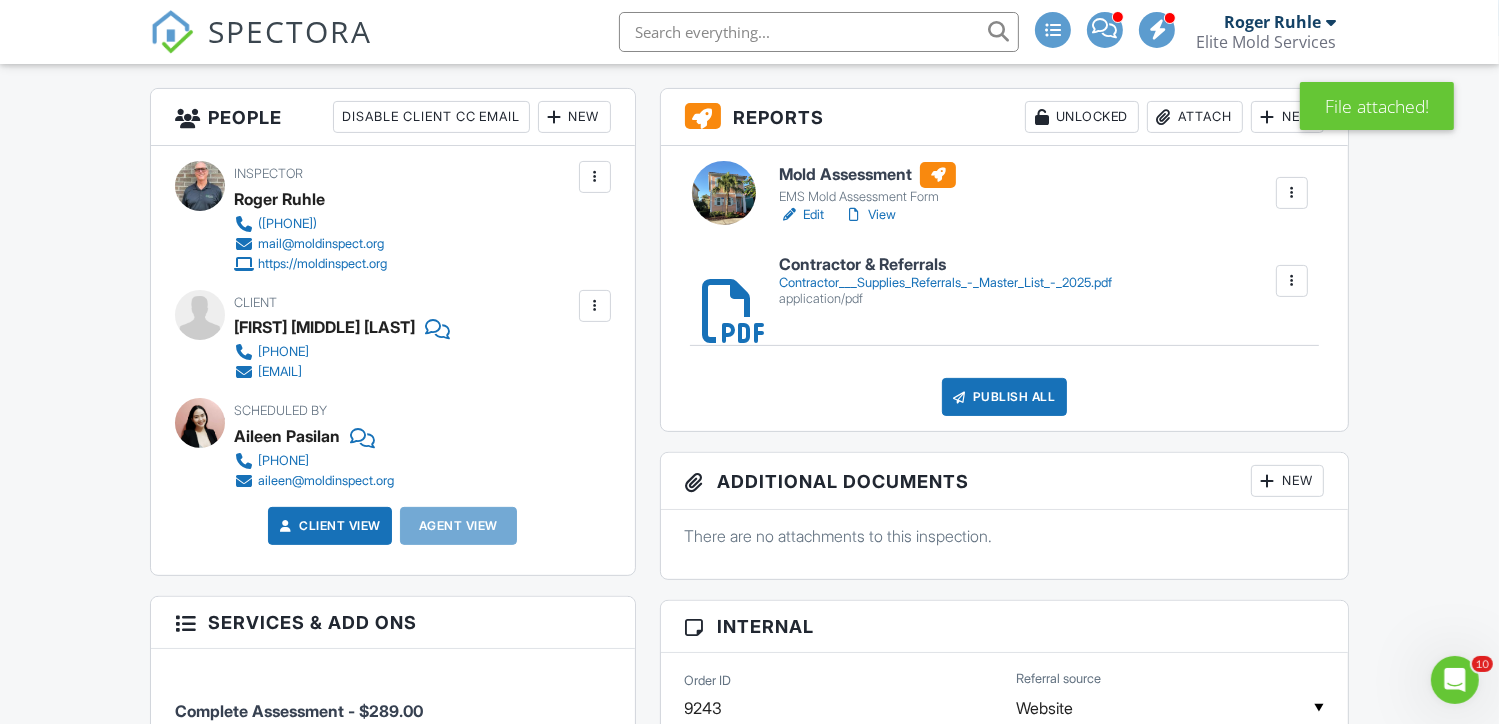 click on "View" at bounding box center [870, 215] 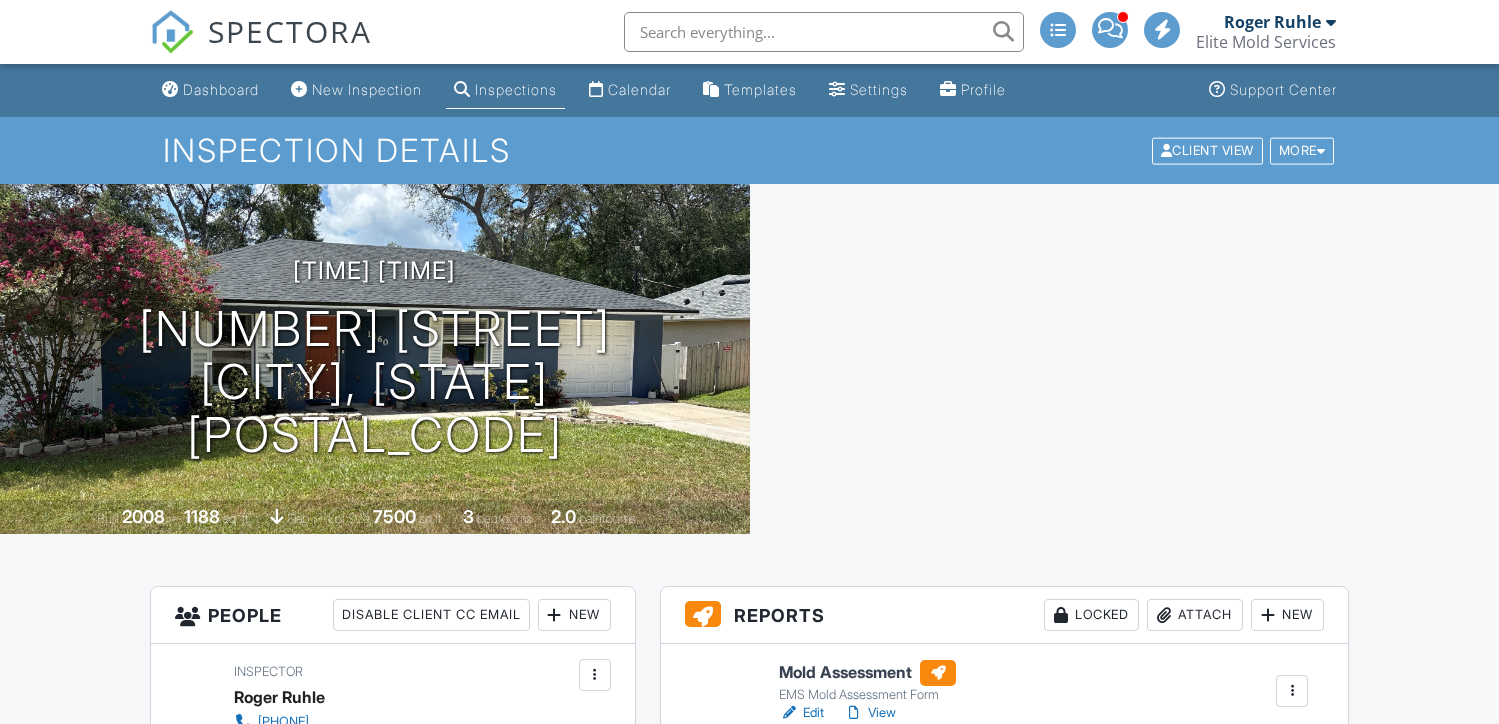 scroll, scrollTop: 0, scrollLeft: 0, axis: both 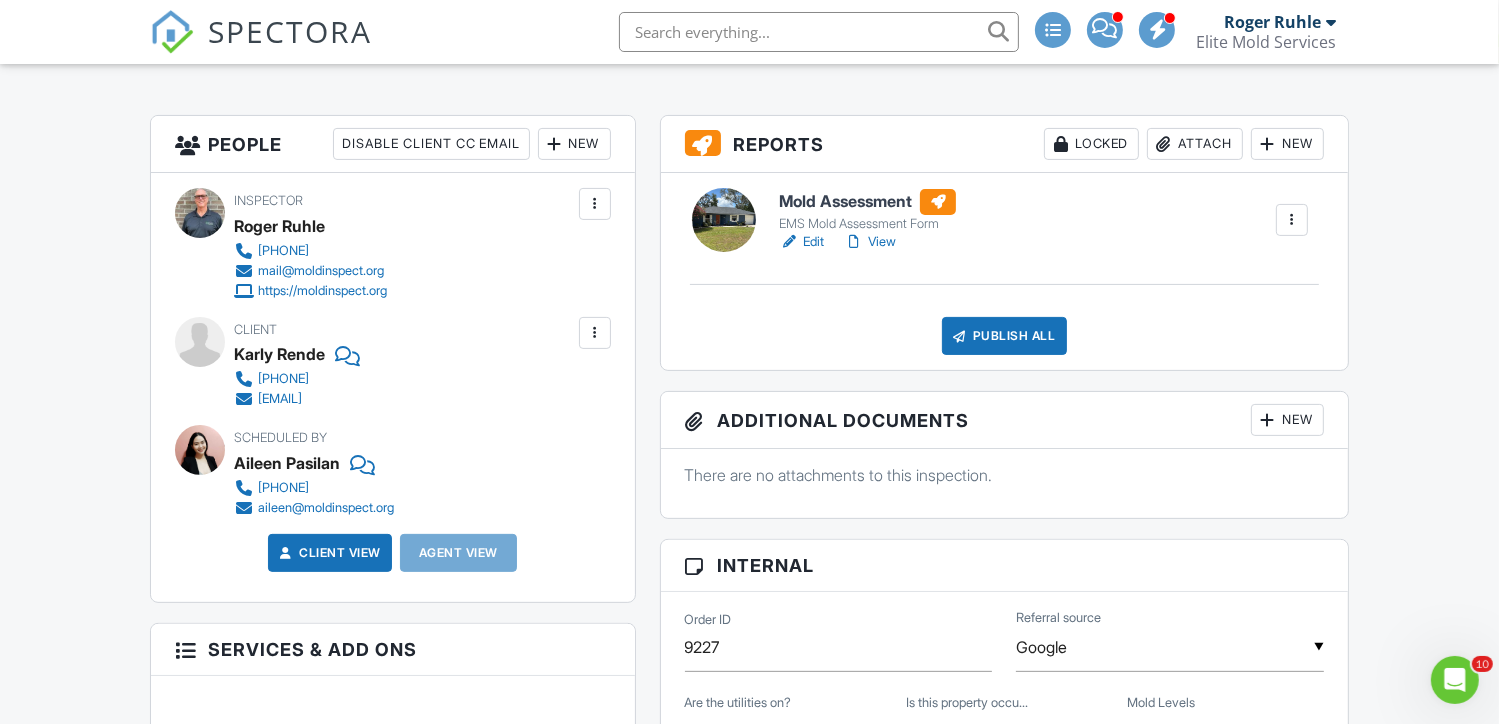click on "Edit" at bounding box center (801, 242) 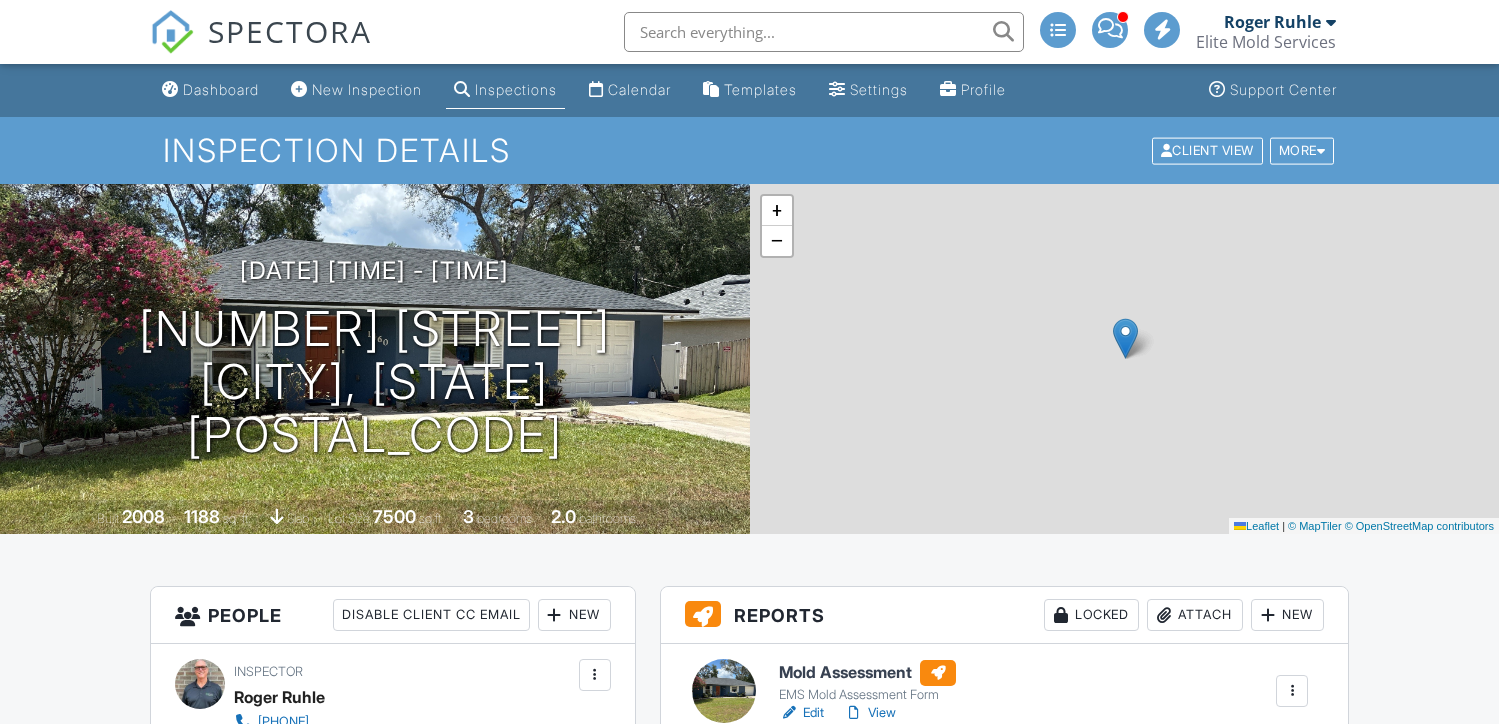 scroll, scrollTop: 0, scrollLeft: 0, axis: both 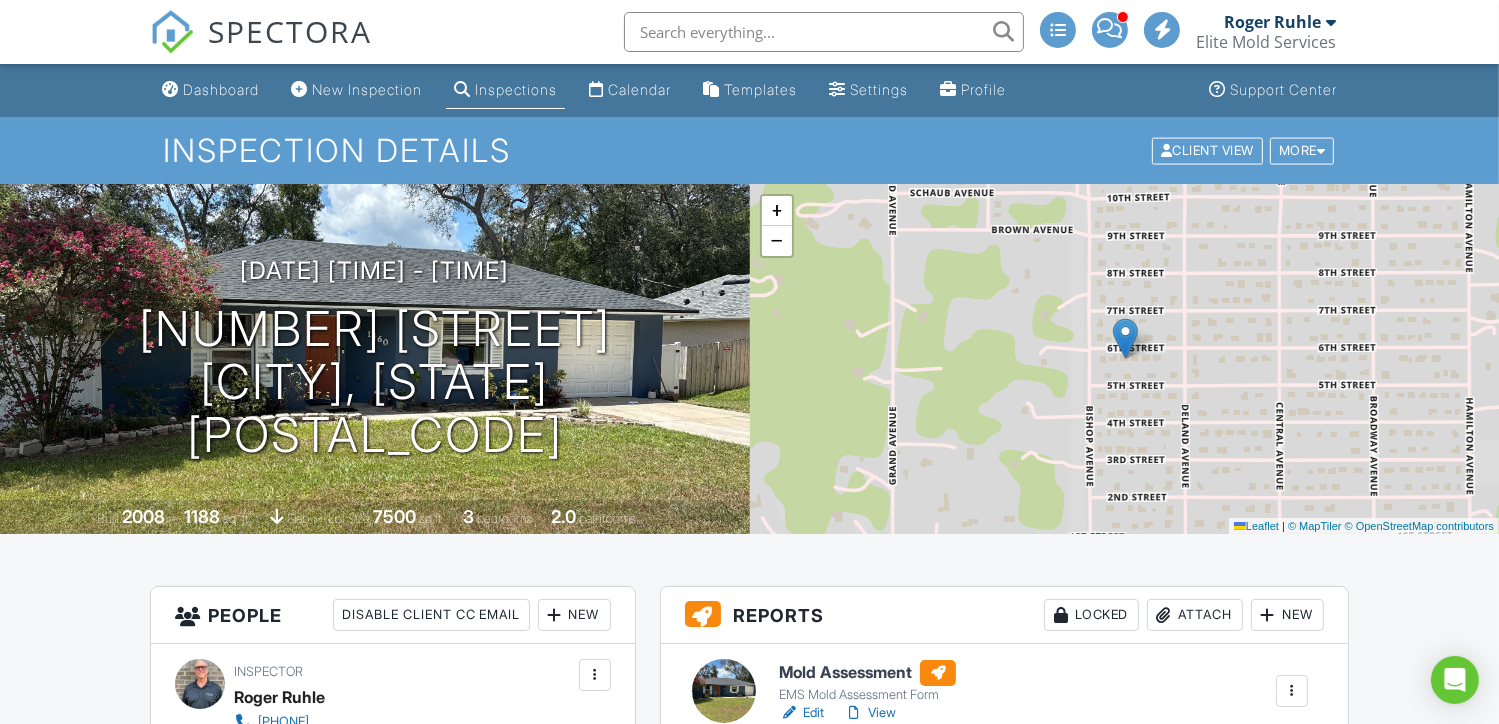 click on "Attach" at bounding box center [1195, 615] 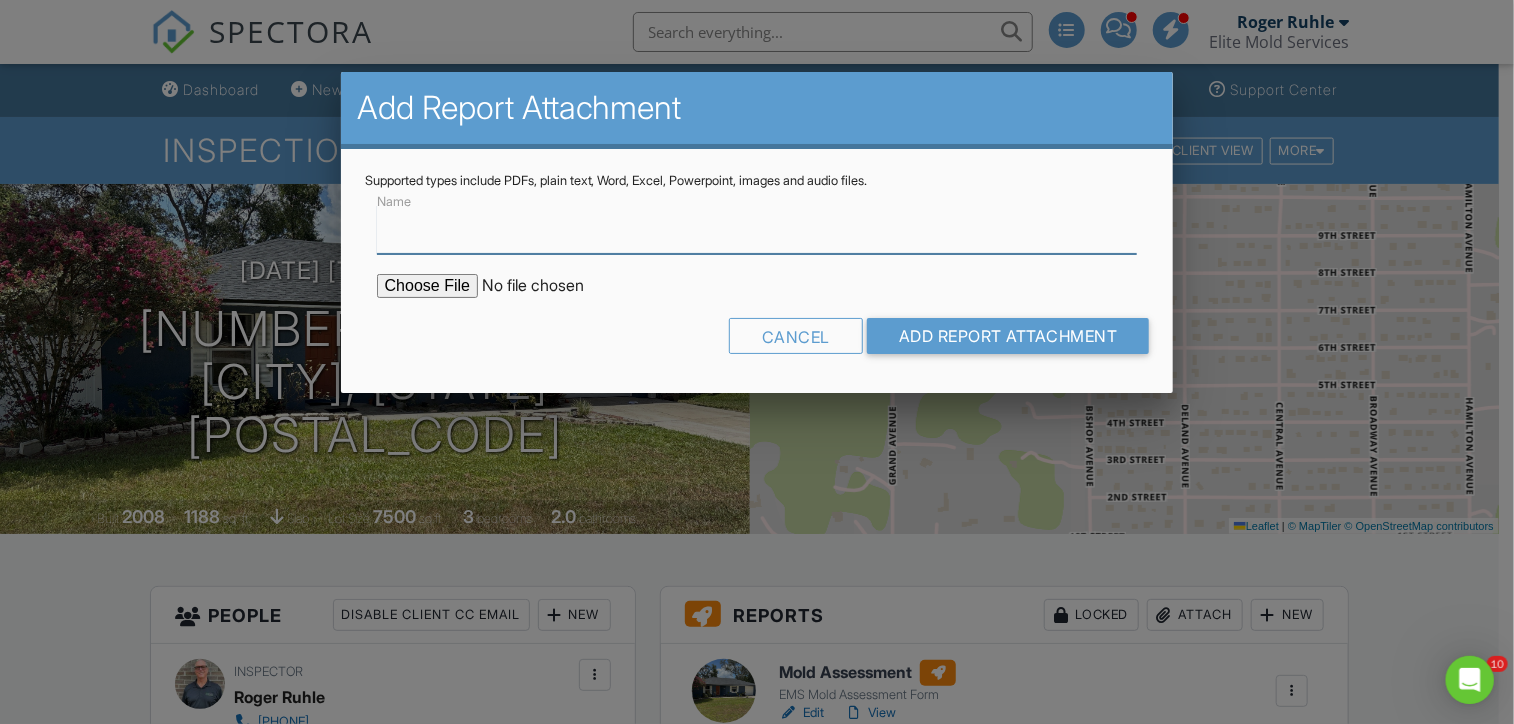scroll, scrollTop: 0, scrollLeft: 0, axis: both 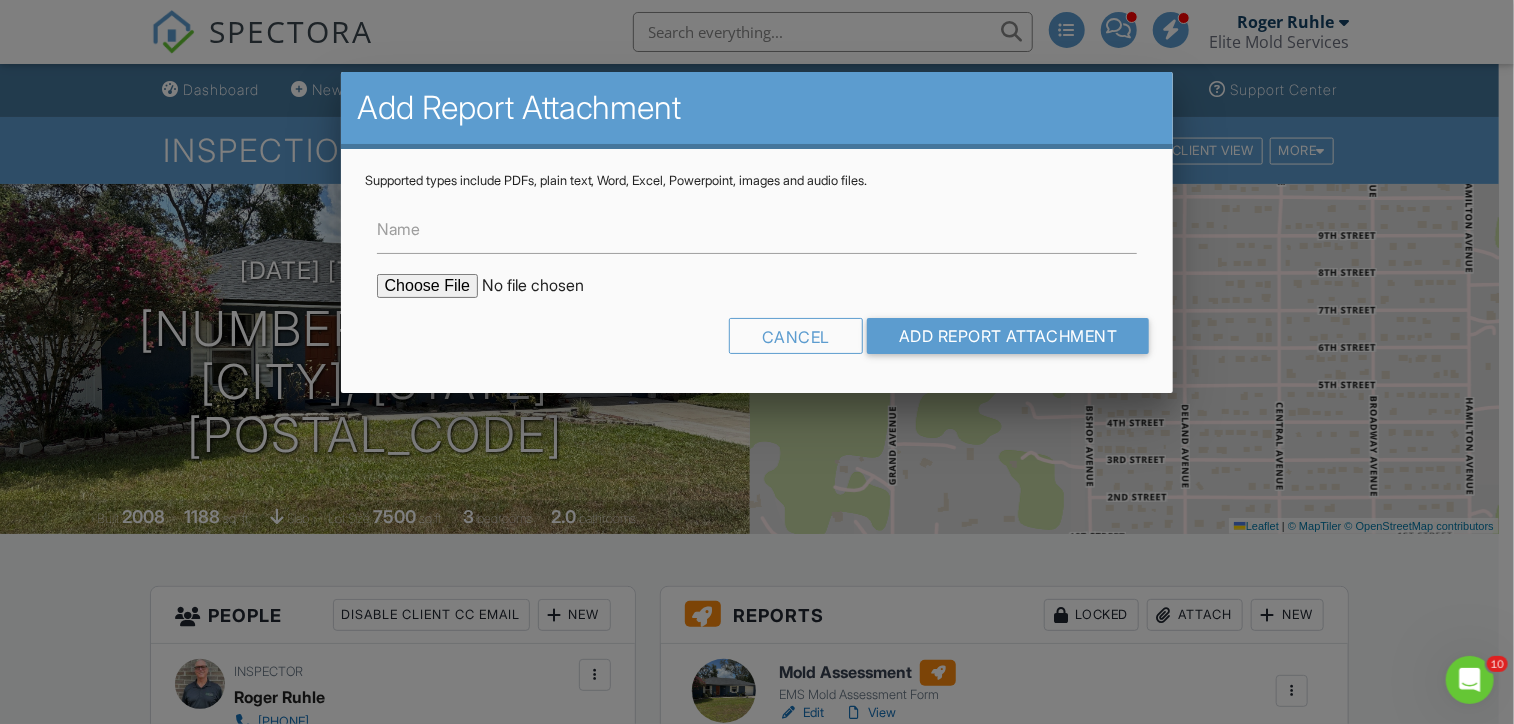 click at bounding box center [547, 286] 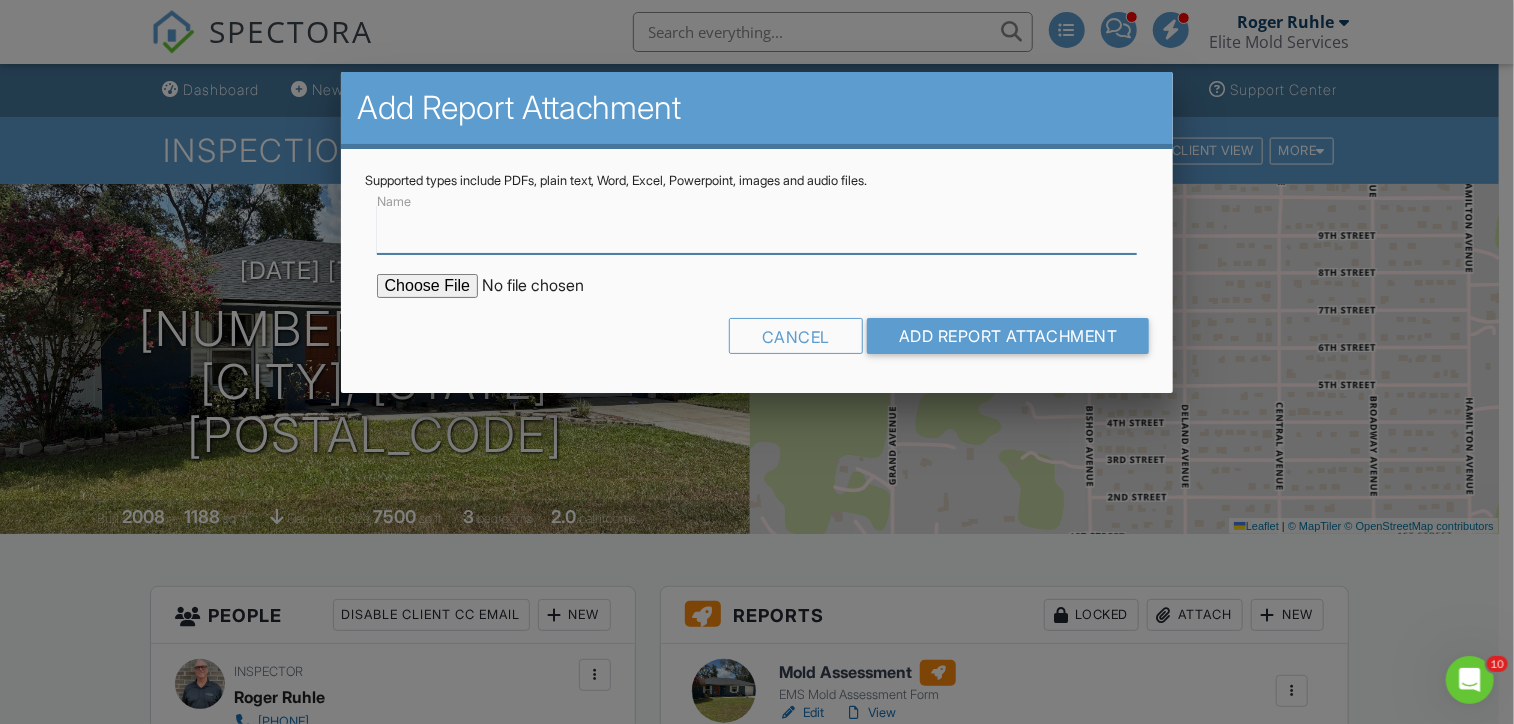 click on "Name" at bounding box center (757, 229) 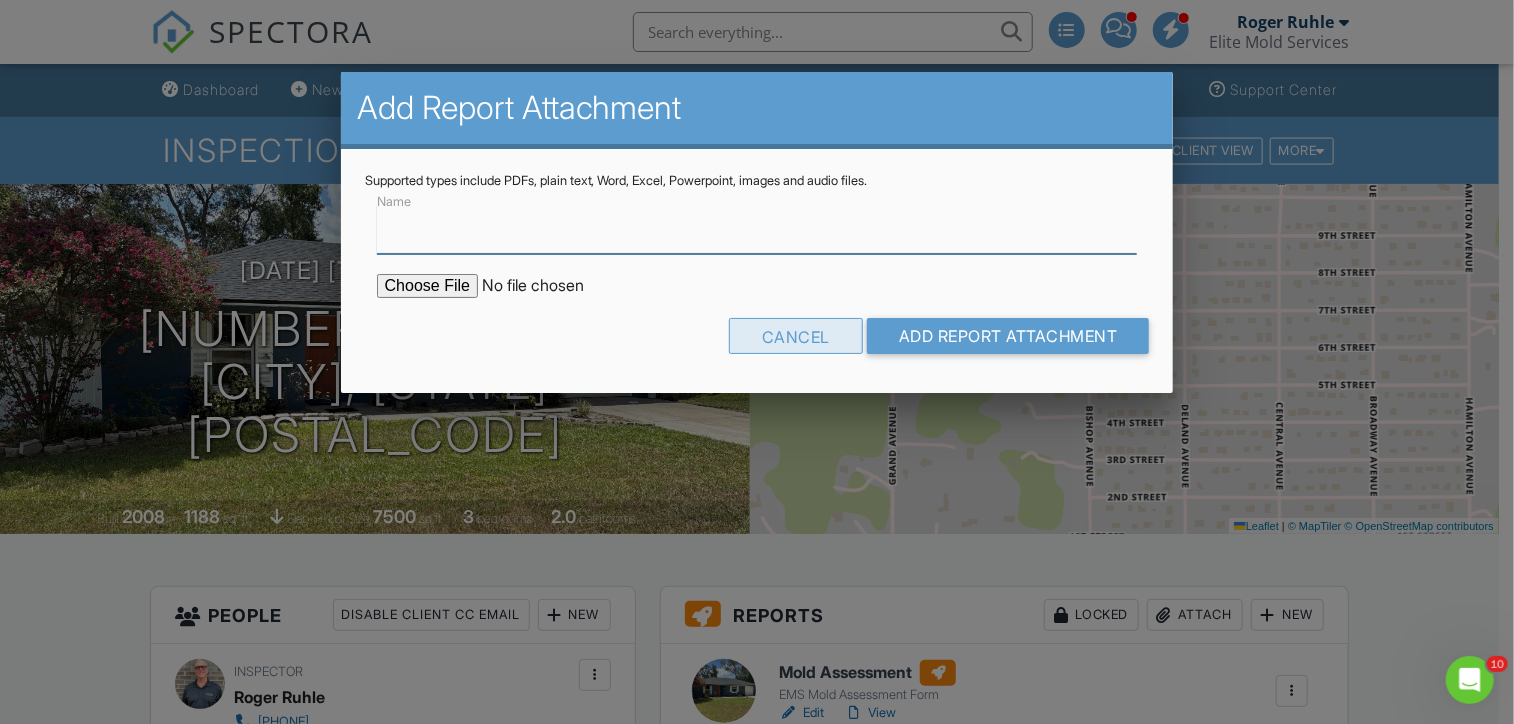 type on "Contractor & Referrals" 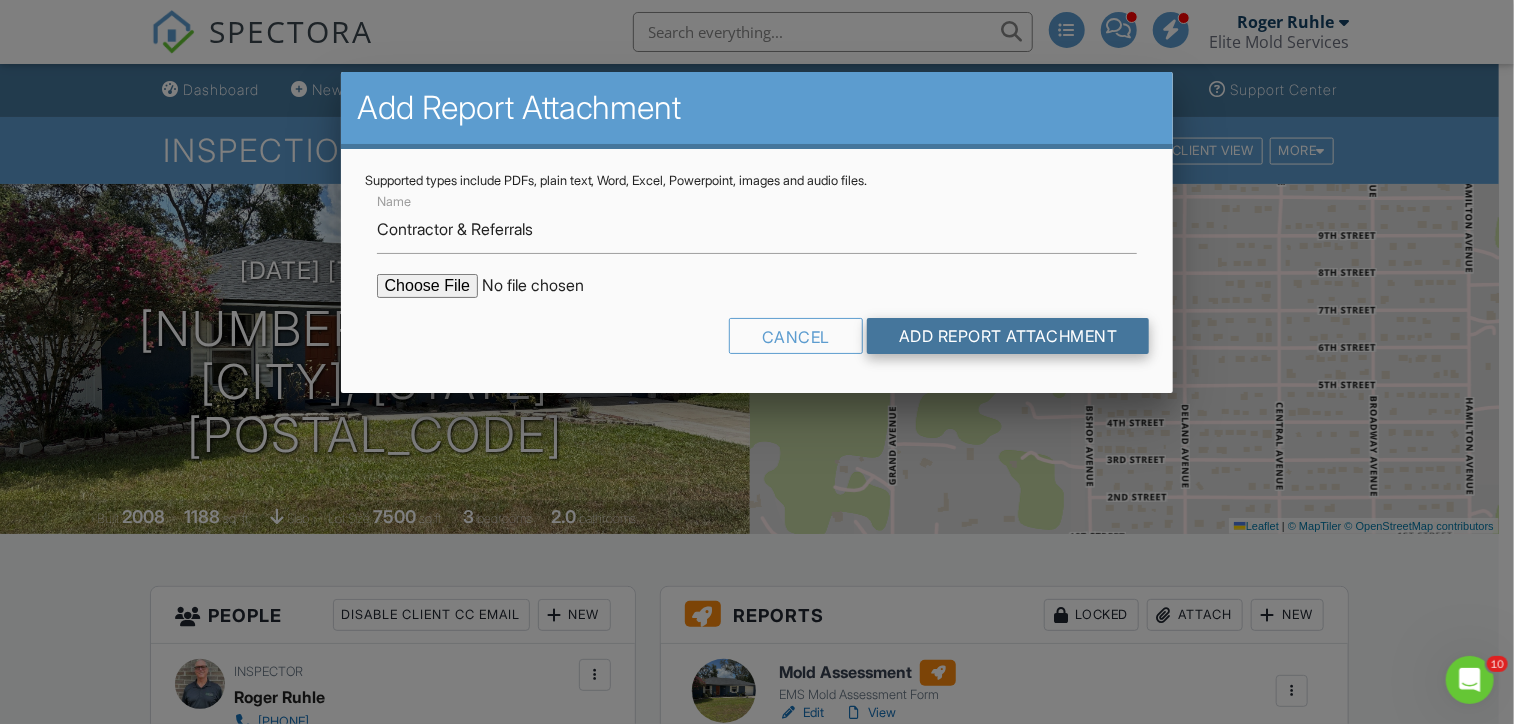 click on "Add Report Attachment" at bounding box center [1008, 336] 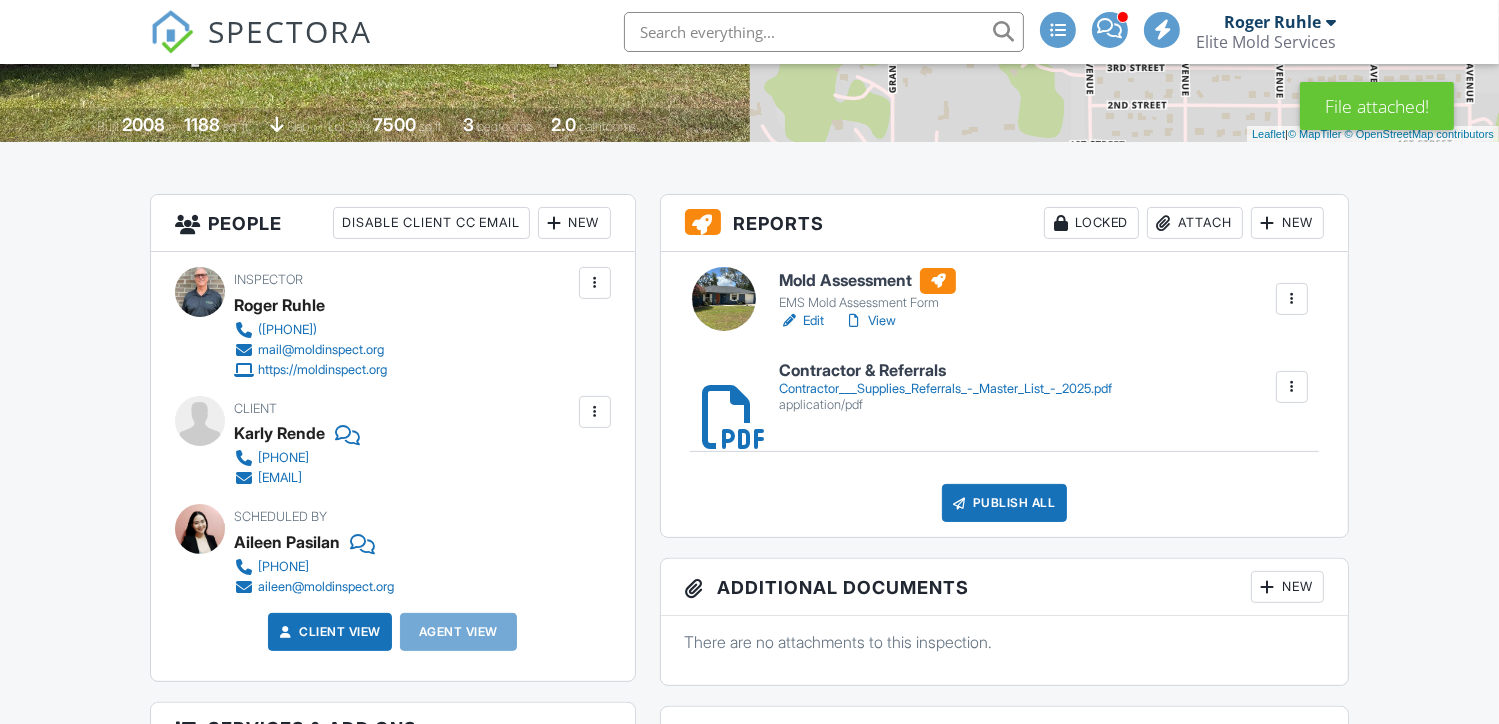 scroll, scrollTop: 409, scrollLeft: 0, axis: vertical 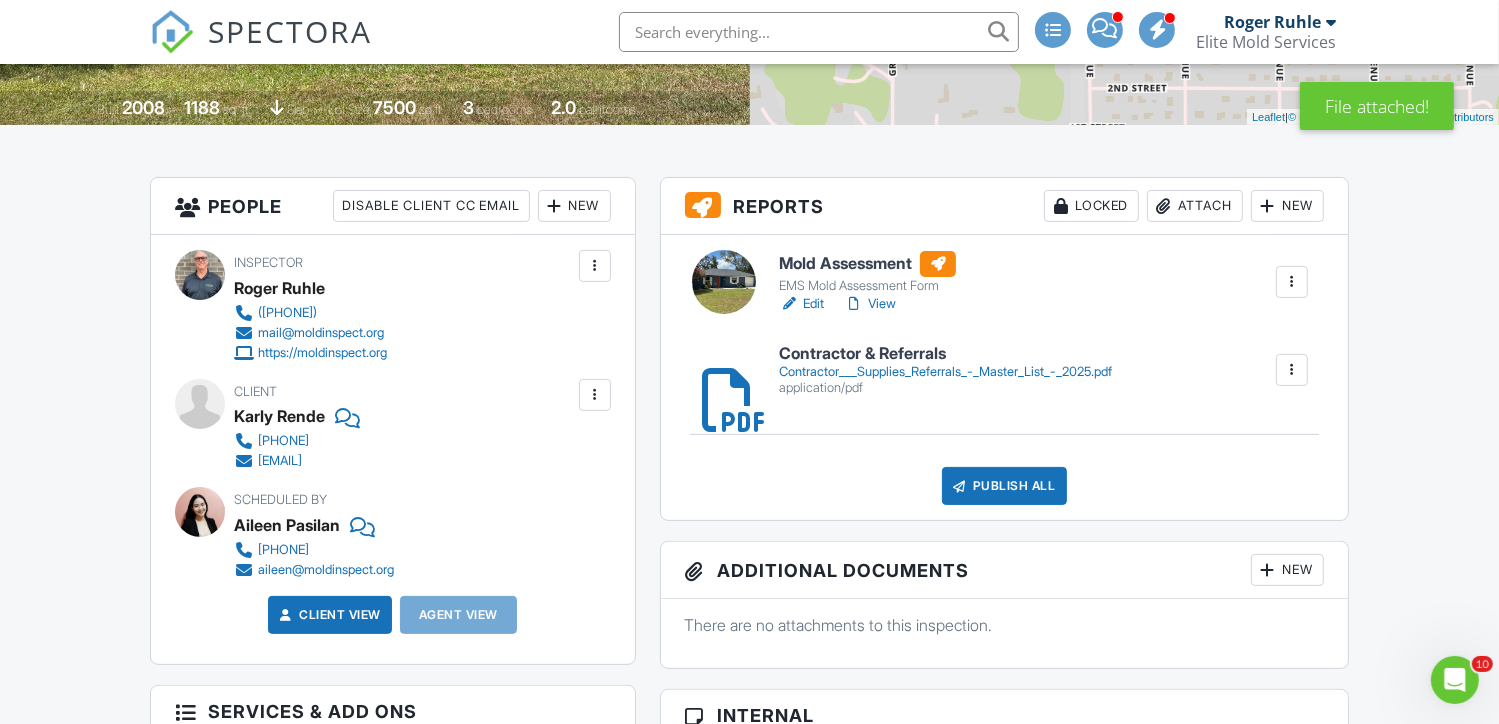 click on "View" at bounding box center [870, 304] 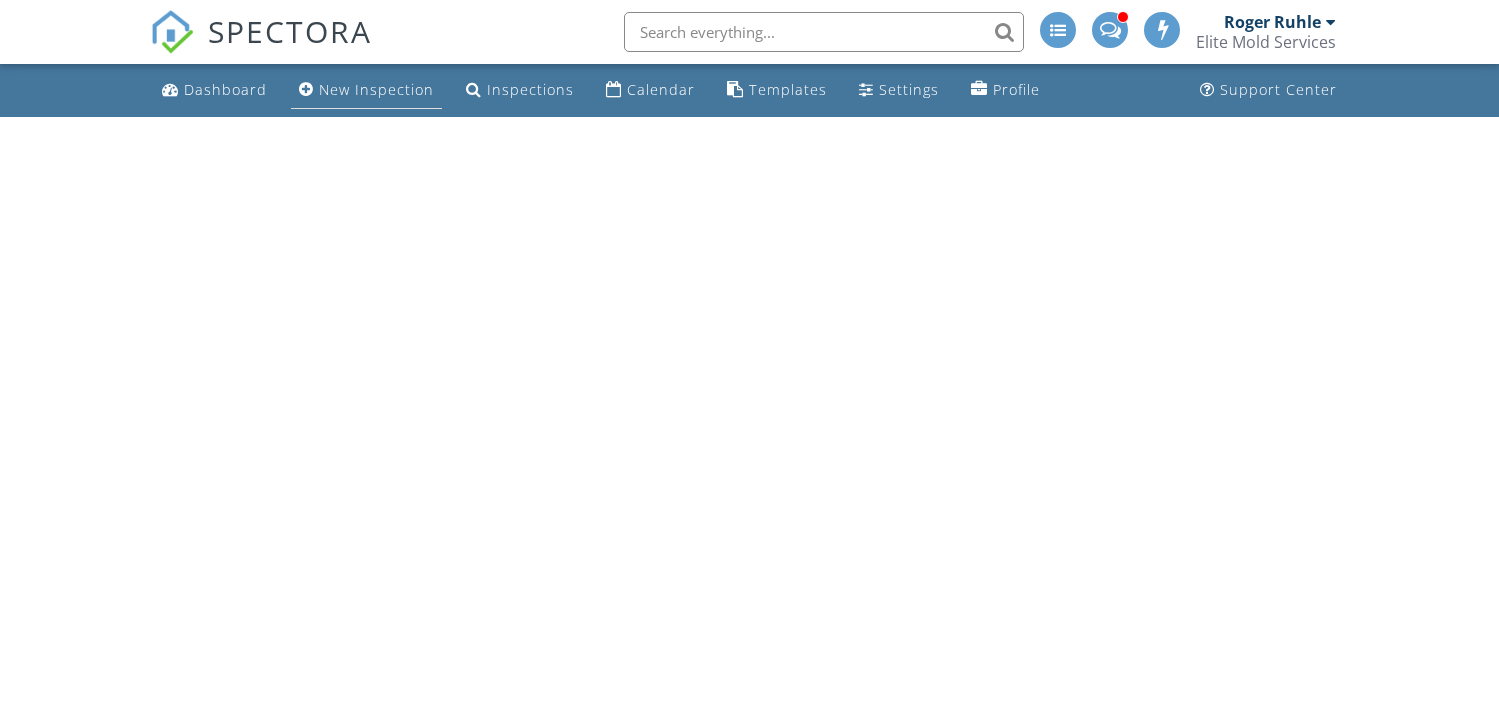 scroll, scrollTop: 0, scrollLeft: 0, axis: both 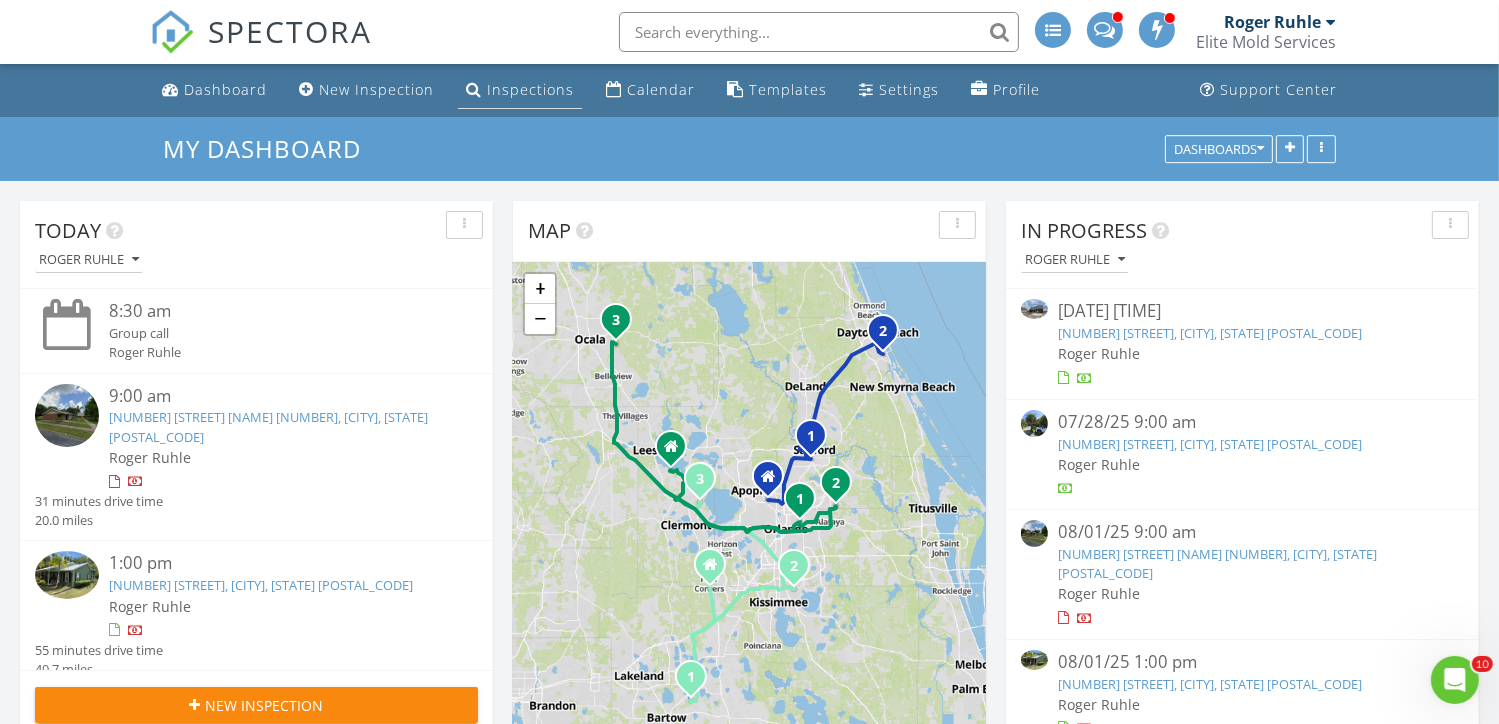 click on "Inspections" at bounding box center (530, 89) 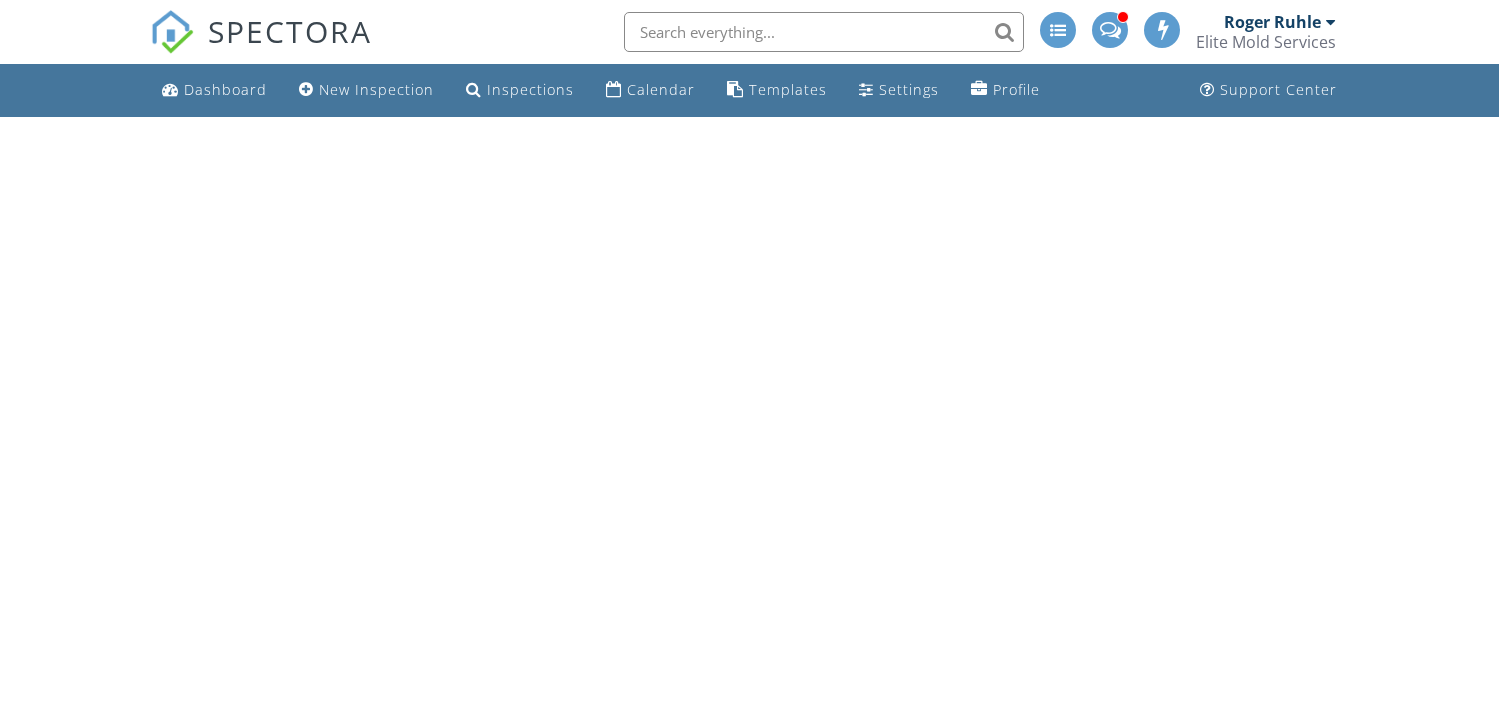 scroll, scrollTop: 0, scrollLeft: 0, axis: both 